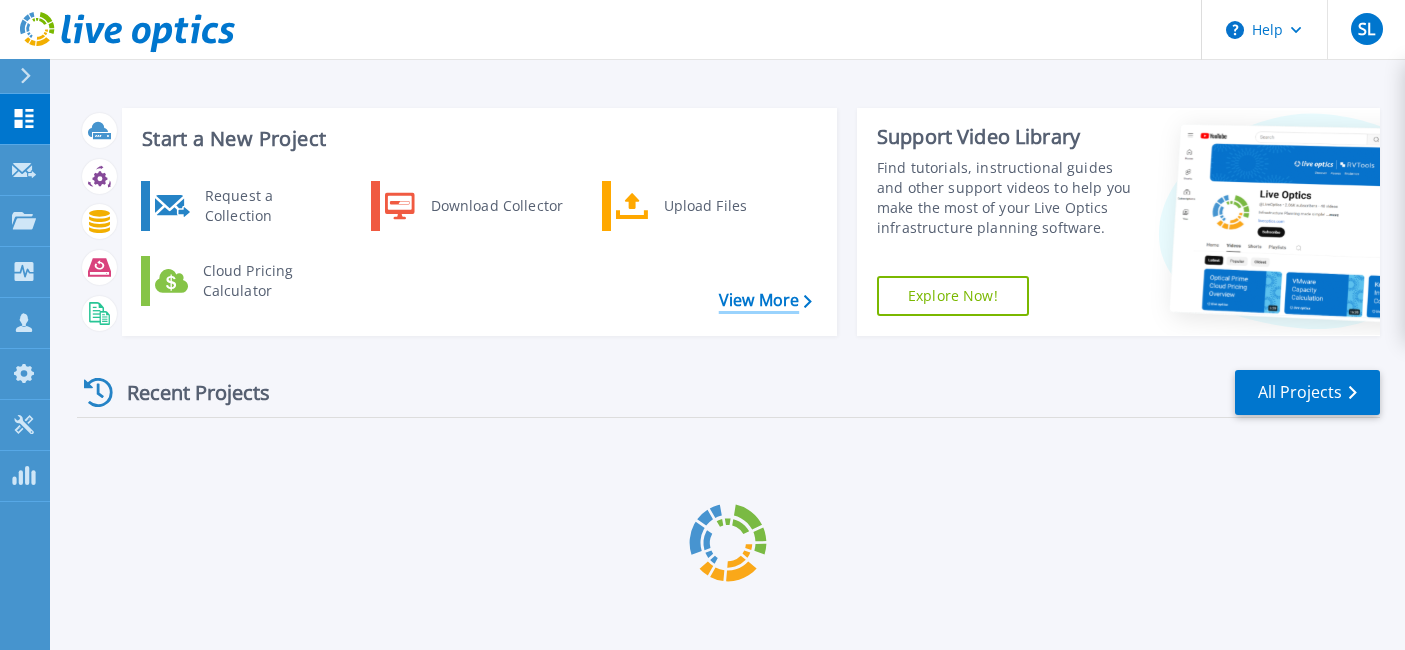 scroll, scrollTop: 0, scrollLeft: 0, axis: both 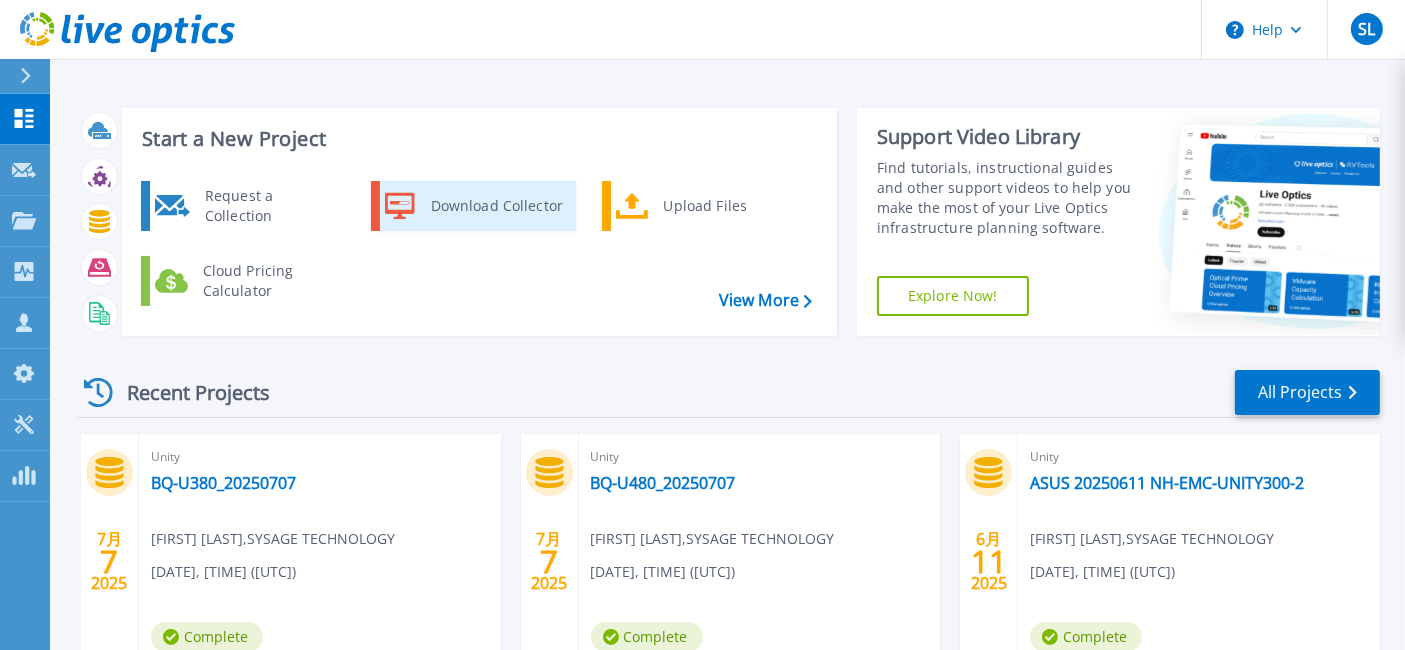 click on "Download Collector" at bounding box center (496, 206) 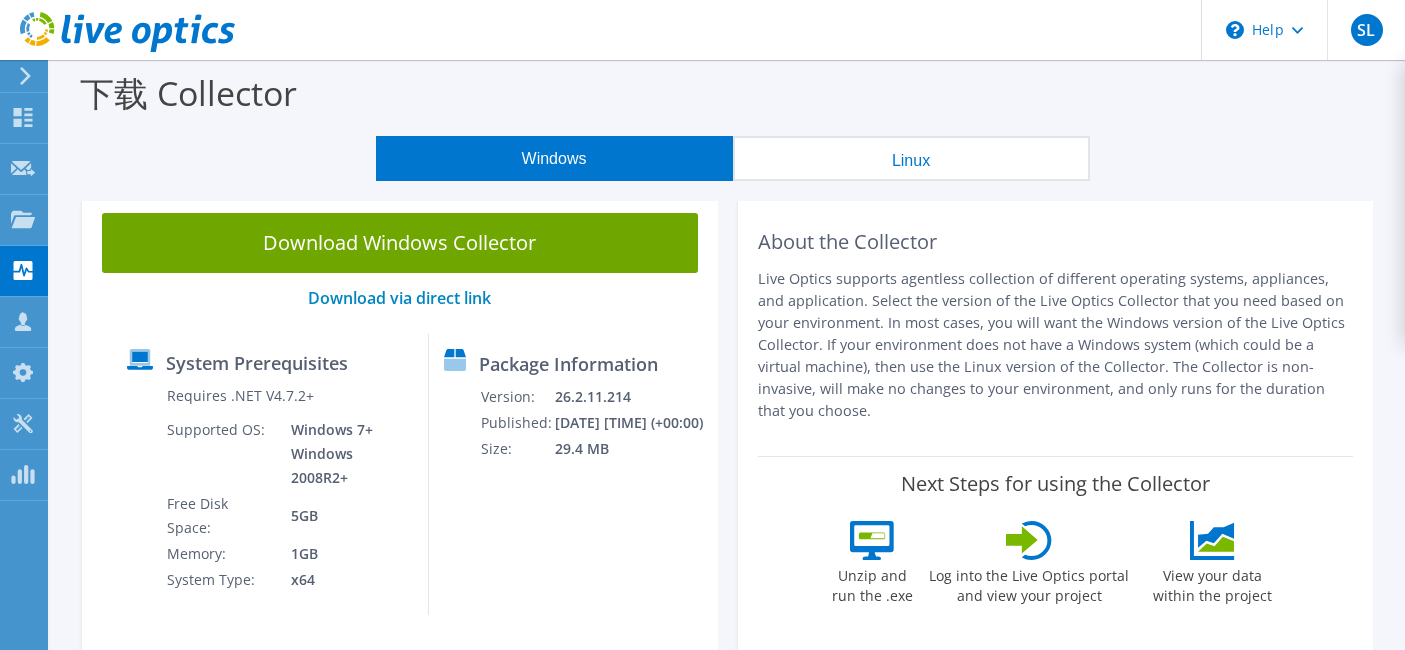 scroll, scrollTop: 0, scrollLeft: 0, axis: both 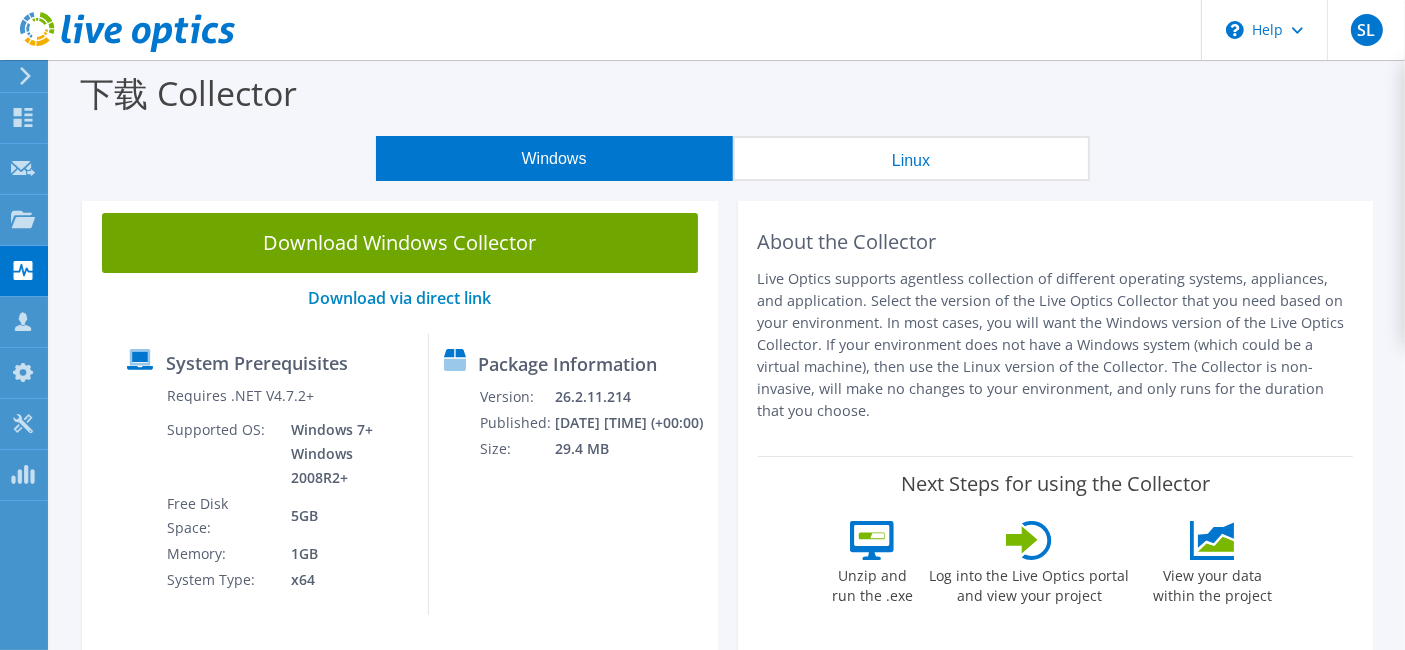 click on "Windows" at bounding box center (554, 158) 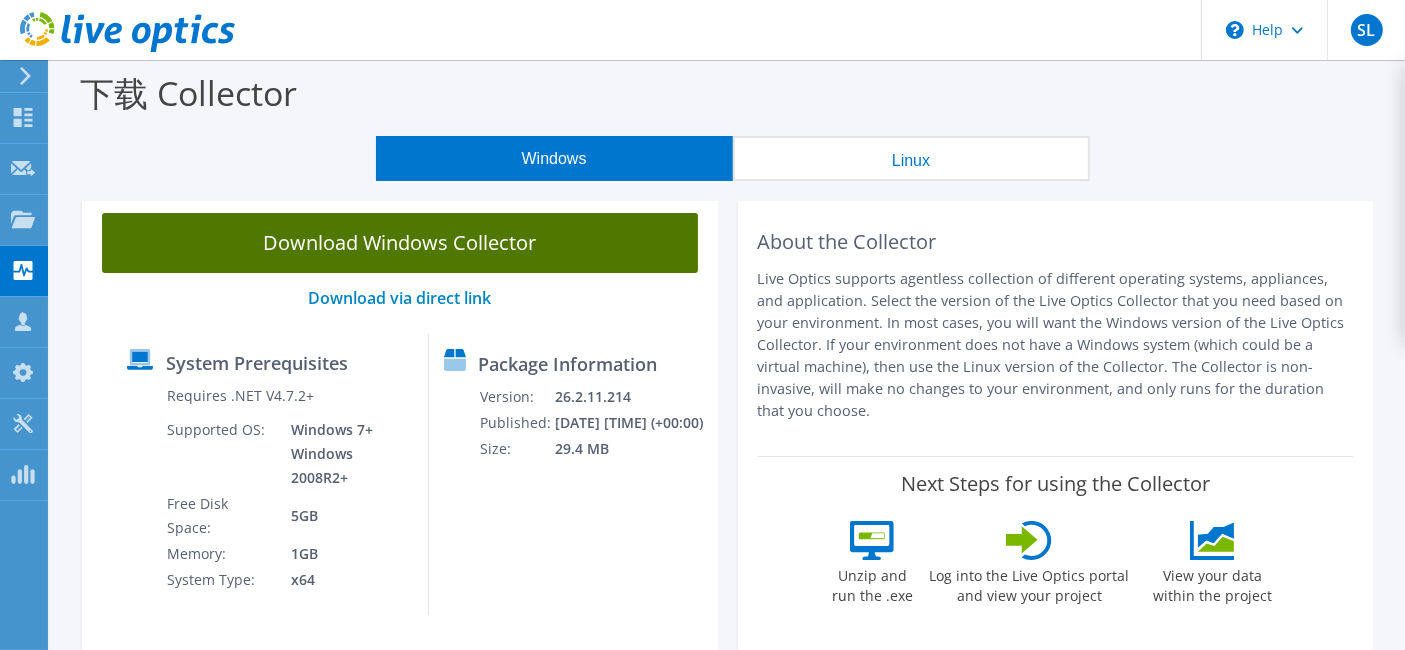 click on "Download Windows Collector" at bounding box center (400, 243) 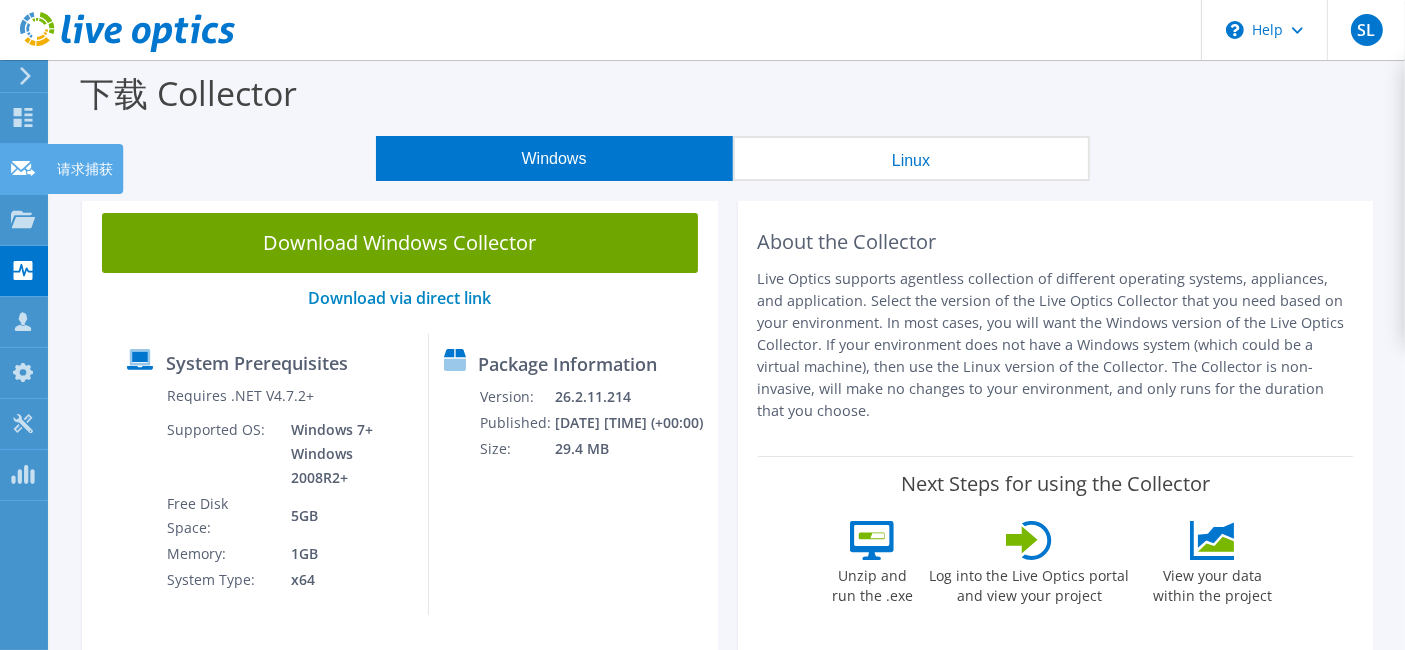 click at bounding box center [23, 171] 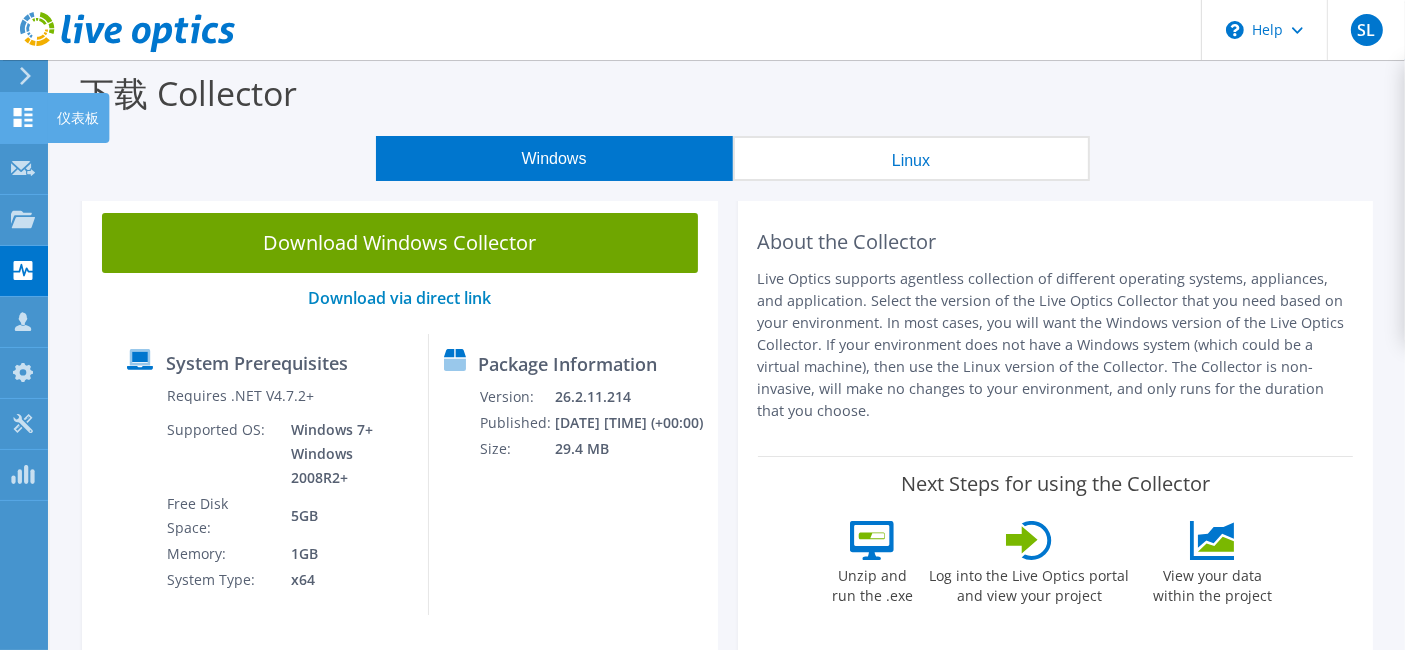 click 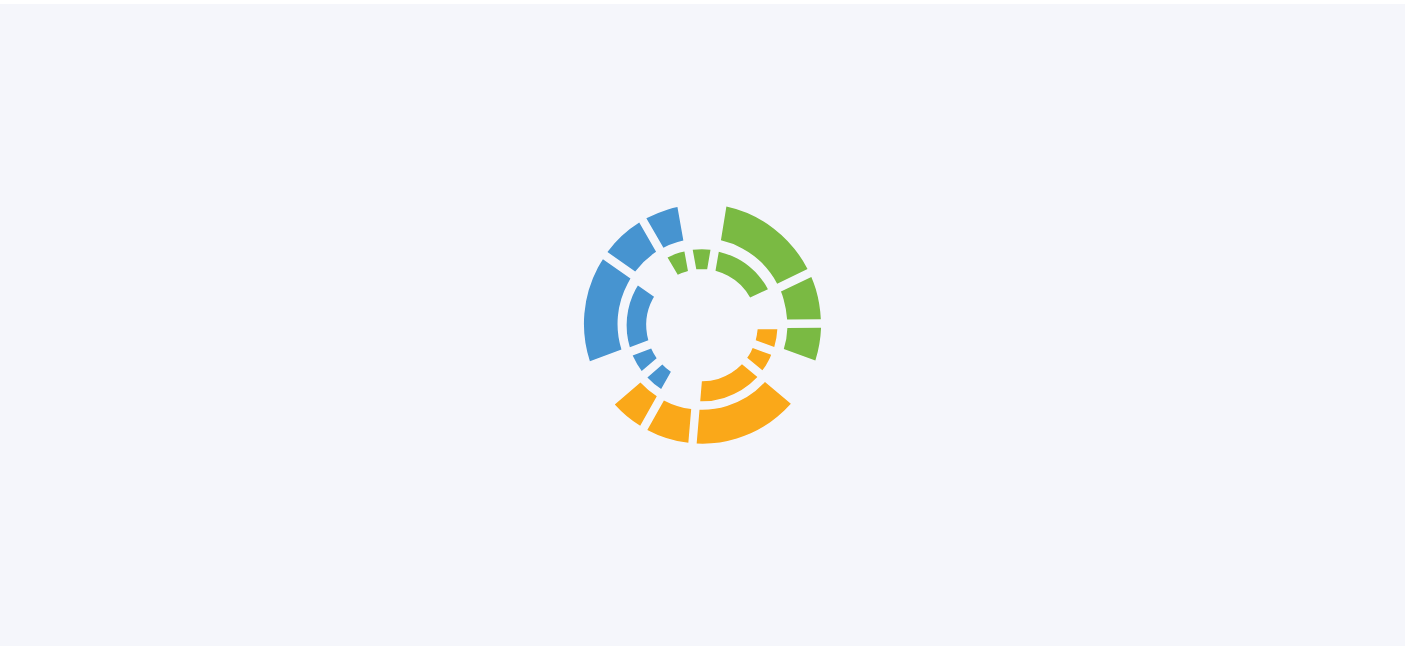 scroll, scrollTop: 0, scrollLeft: 0, axis: both 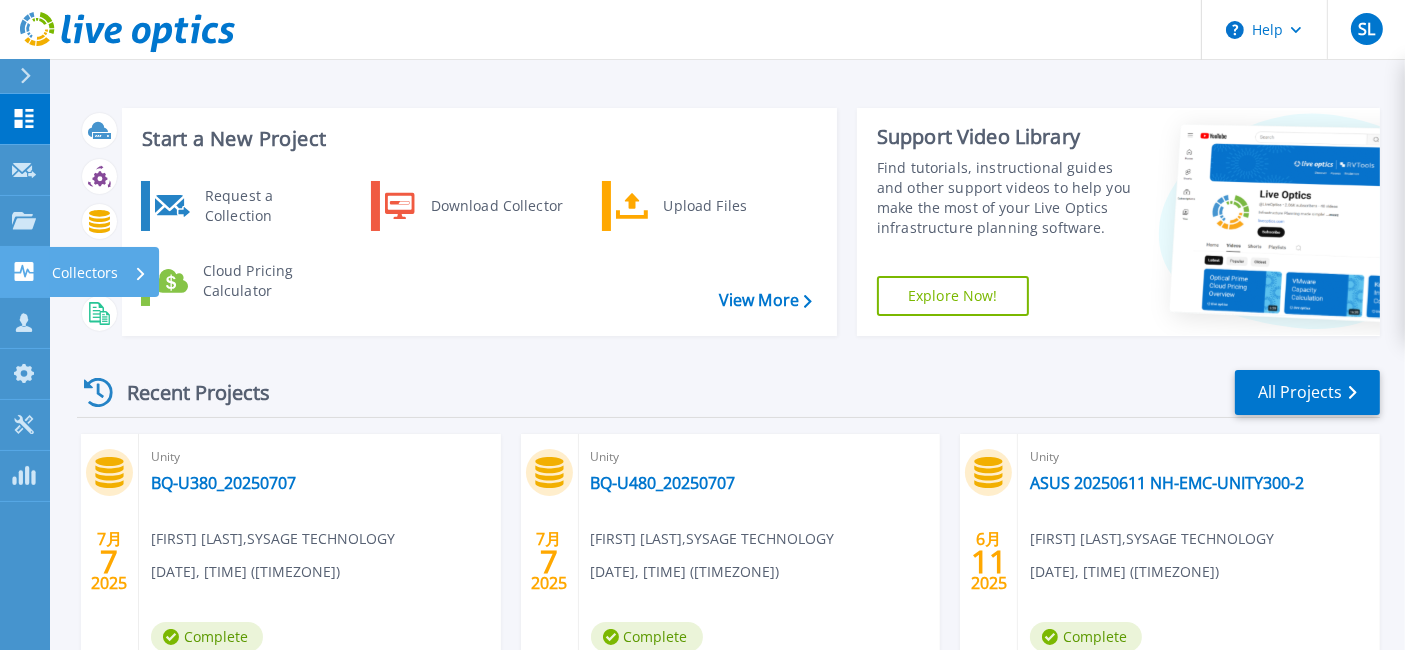 click 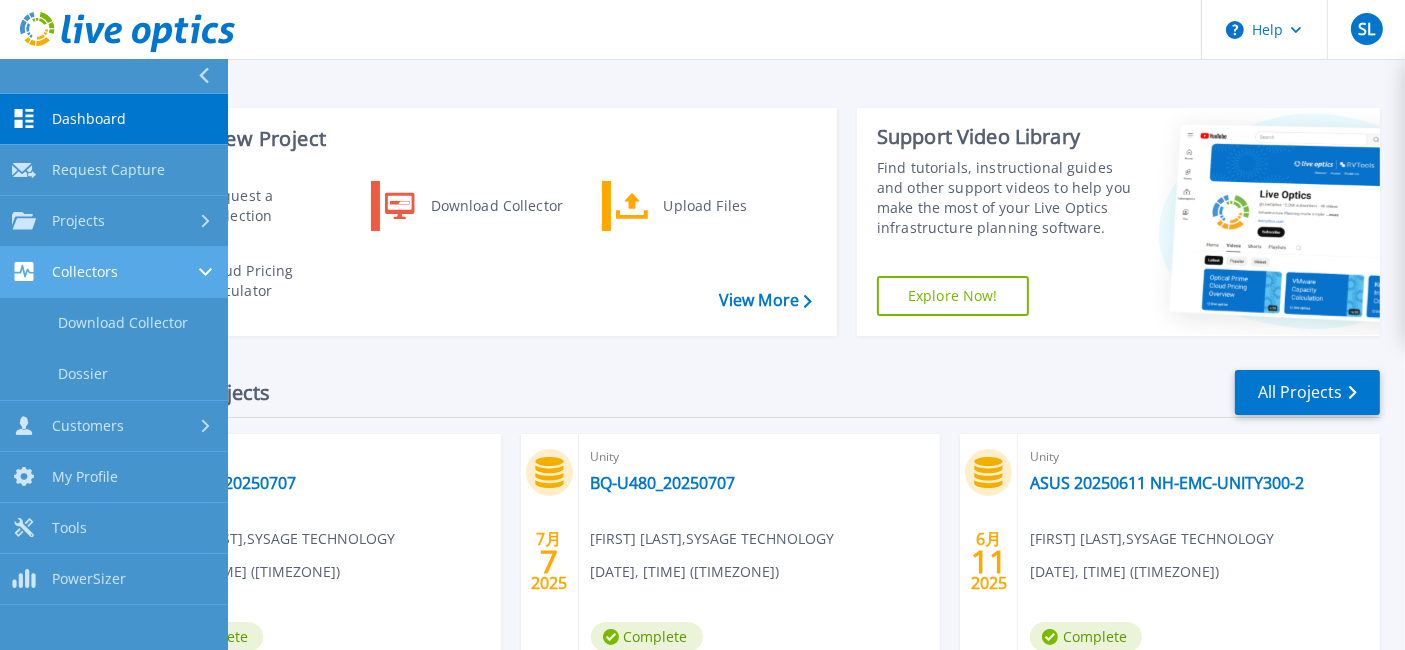 click on "Collectors" at bounding box center (114, 271) 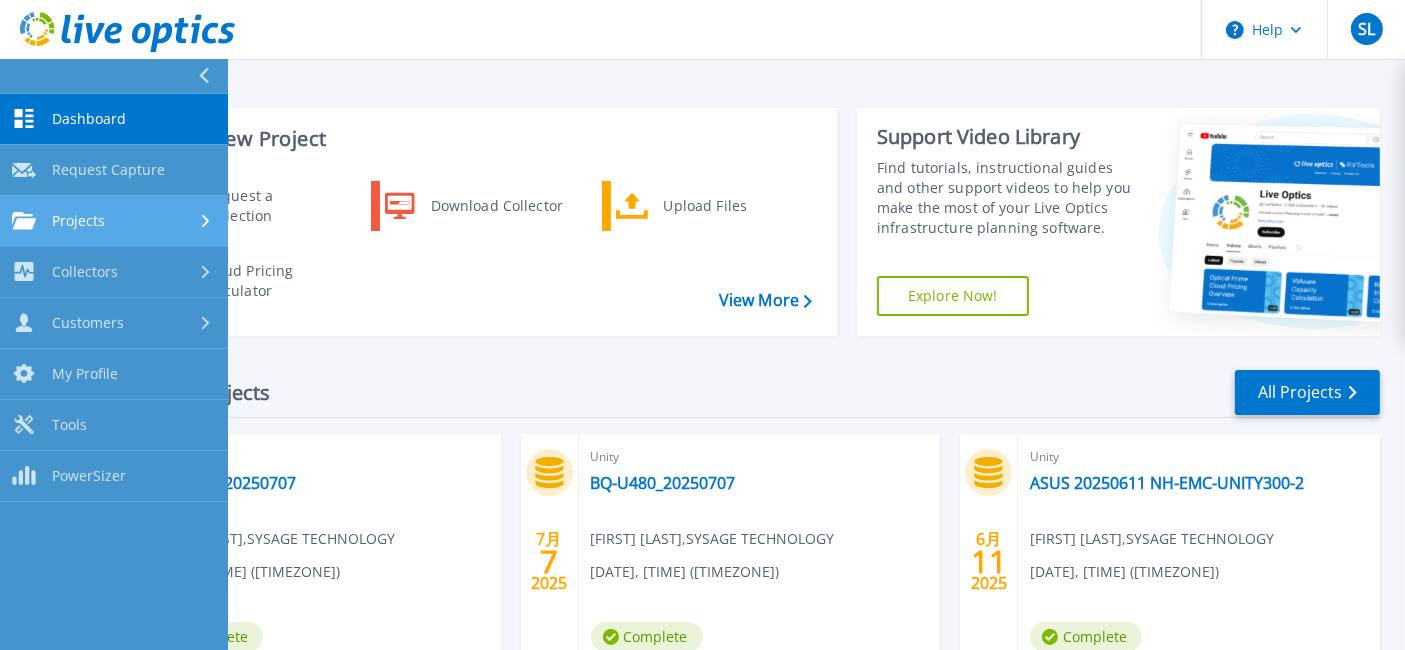 click on "Projects" at bounding box center (114, 221) 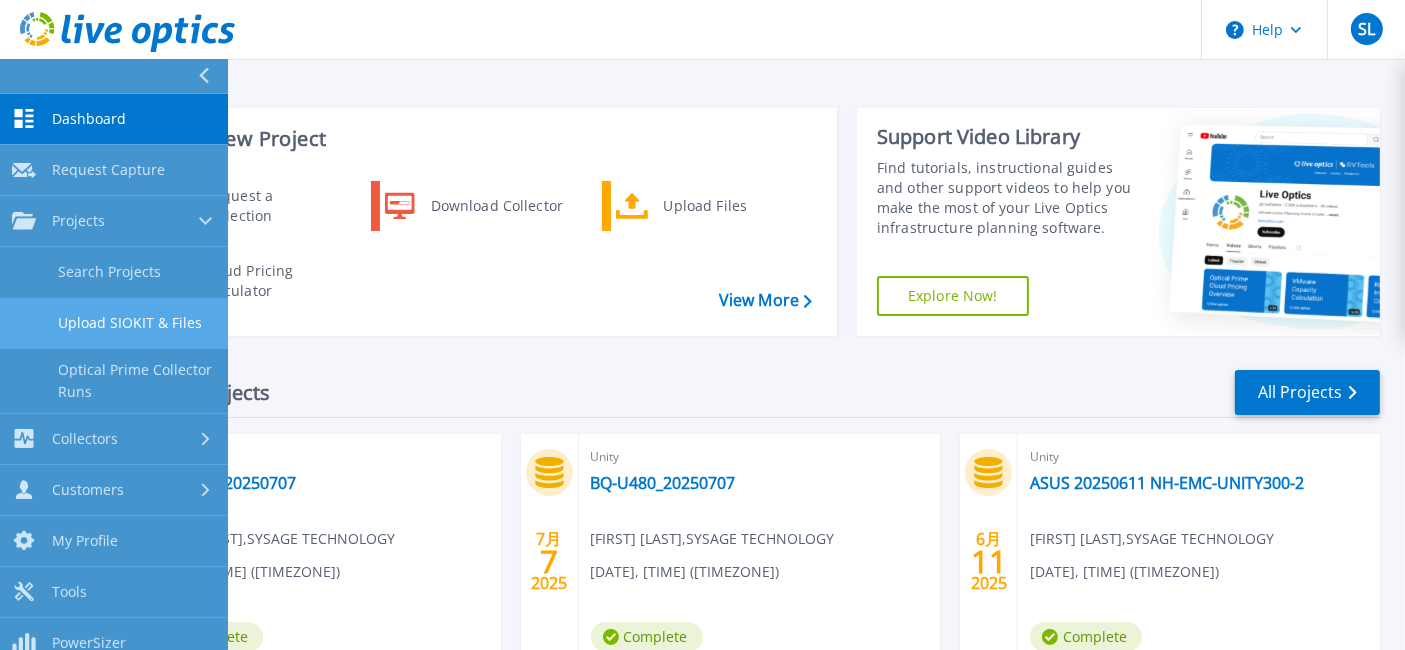 click on "Upload SIOKIT & Files" at bounding box center [114, 323] 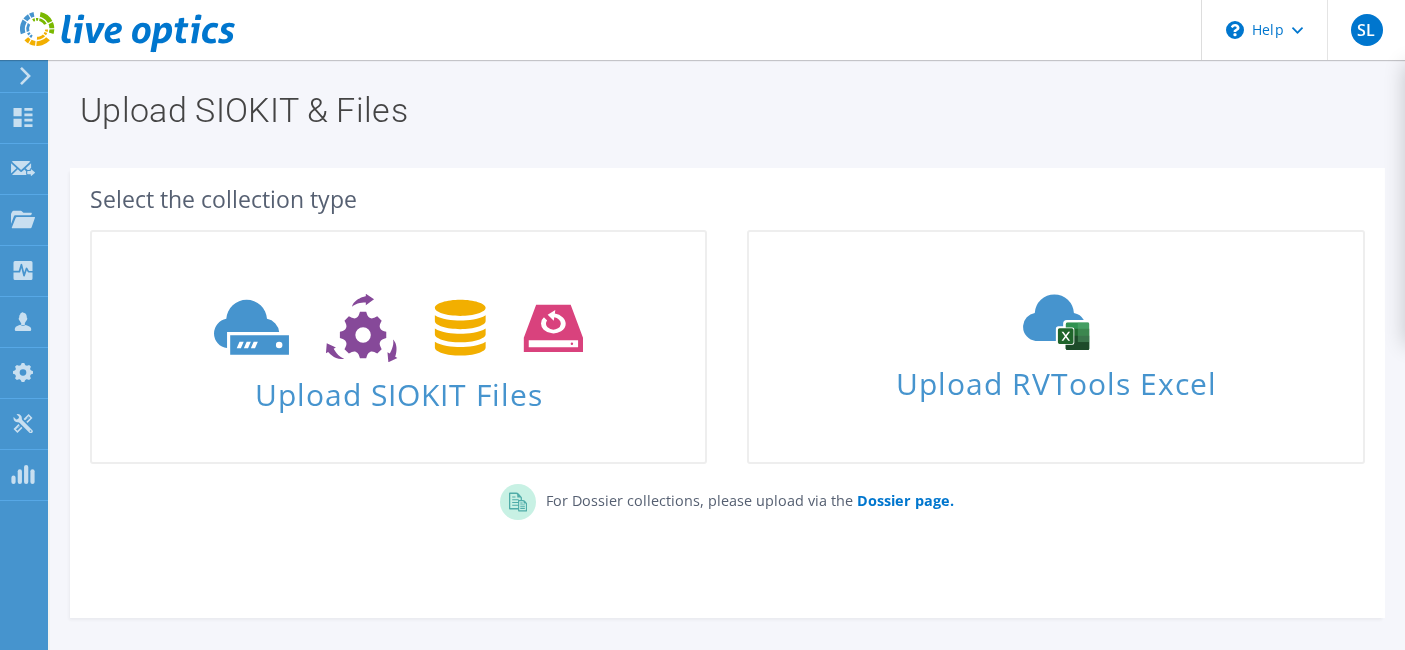 scroll, scrollTop: 0, scrollLeft: 0, axis: both 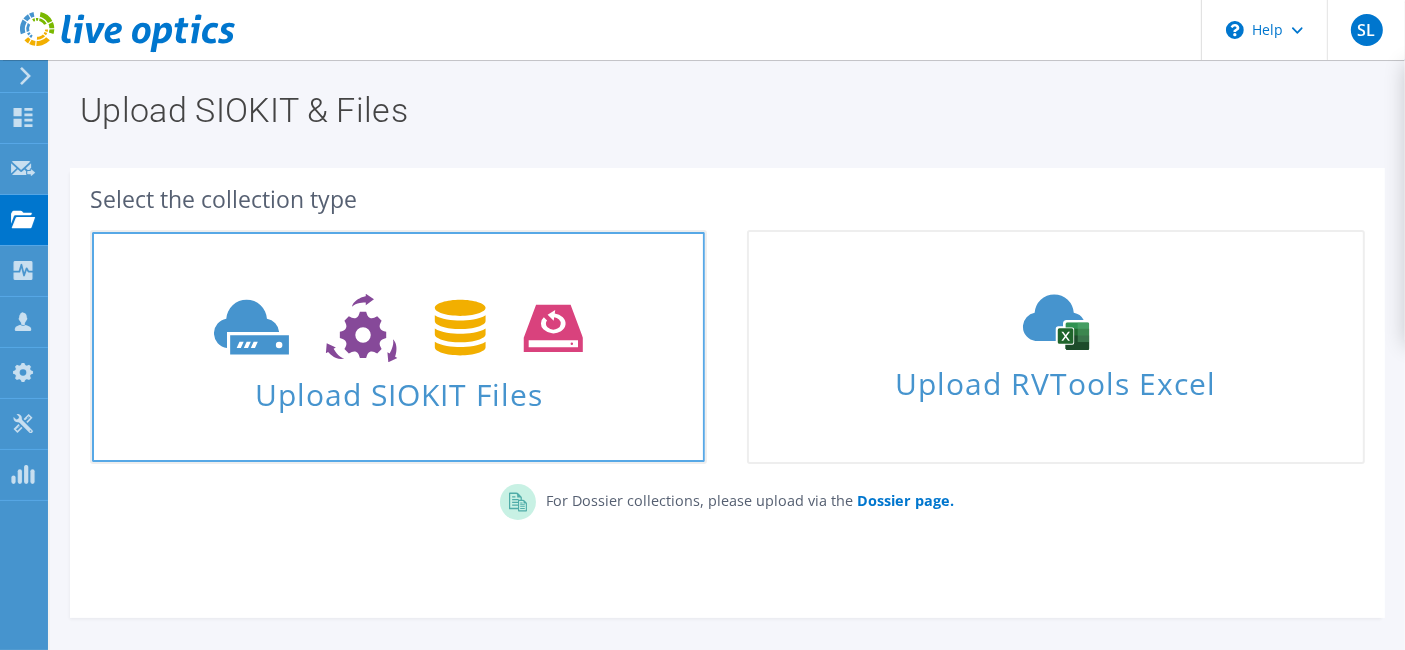 click on "Upload SIOKIT Files" at bounding box center [398, 347] 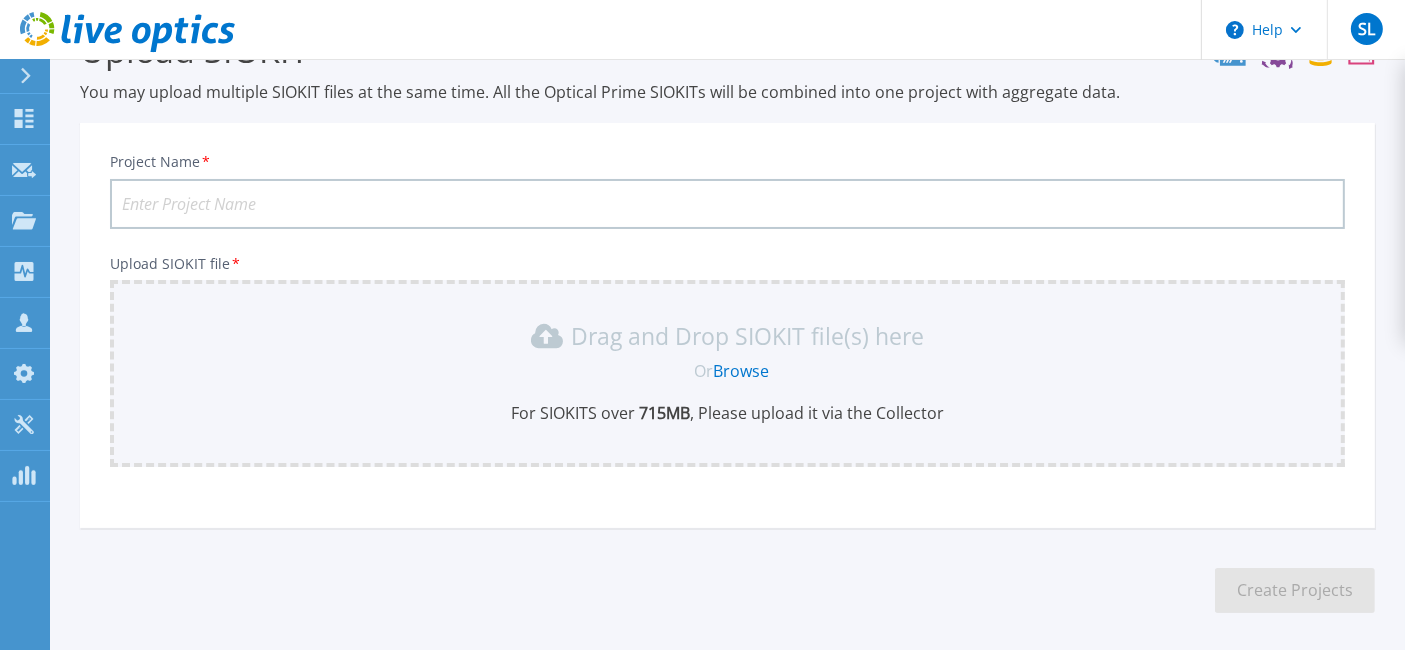 scroll, scrollTop: 0, scrollLeft: 0, axis: both 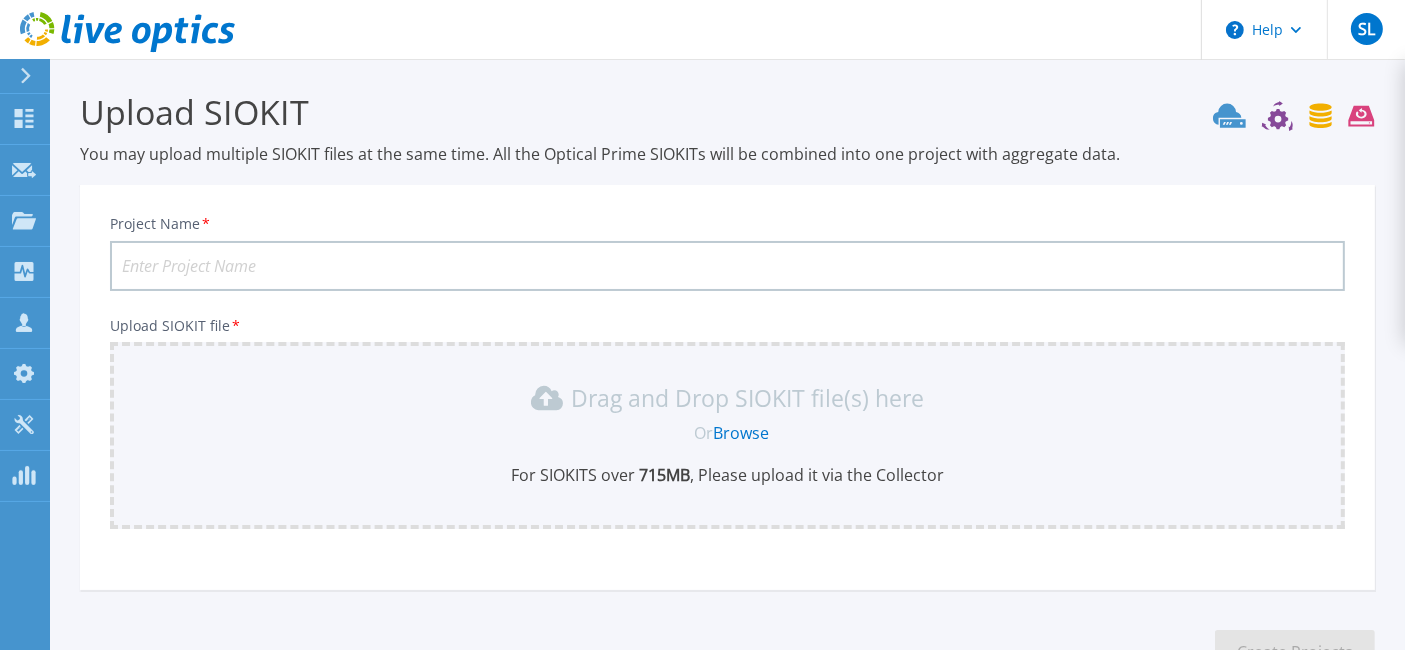 click at bounding box center (34, 76) 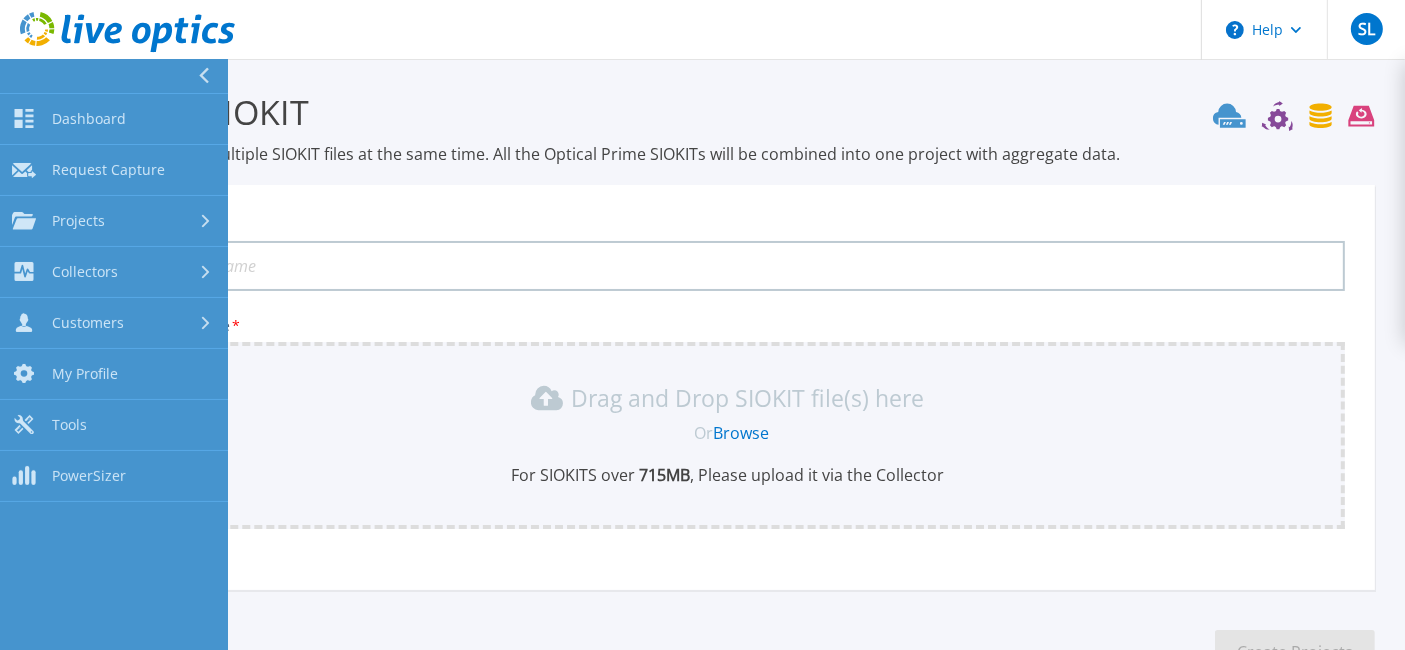 click at bounding box center [114, 76] 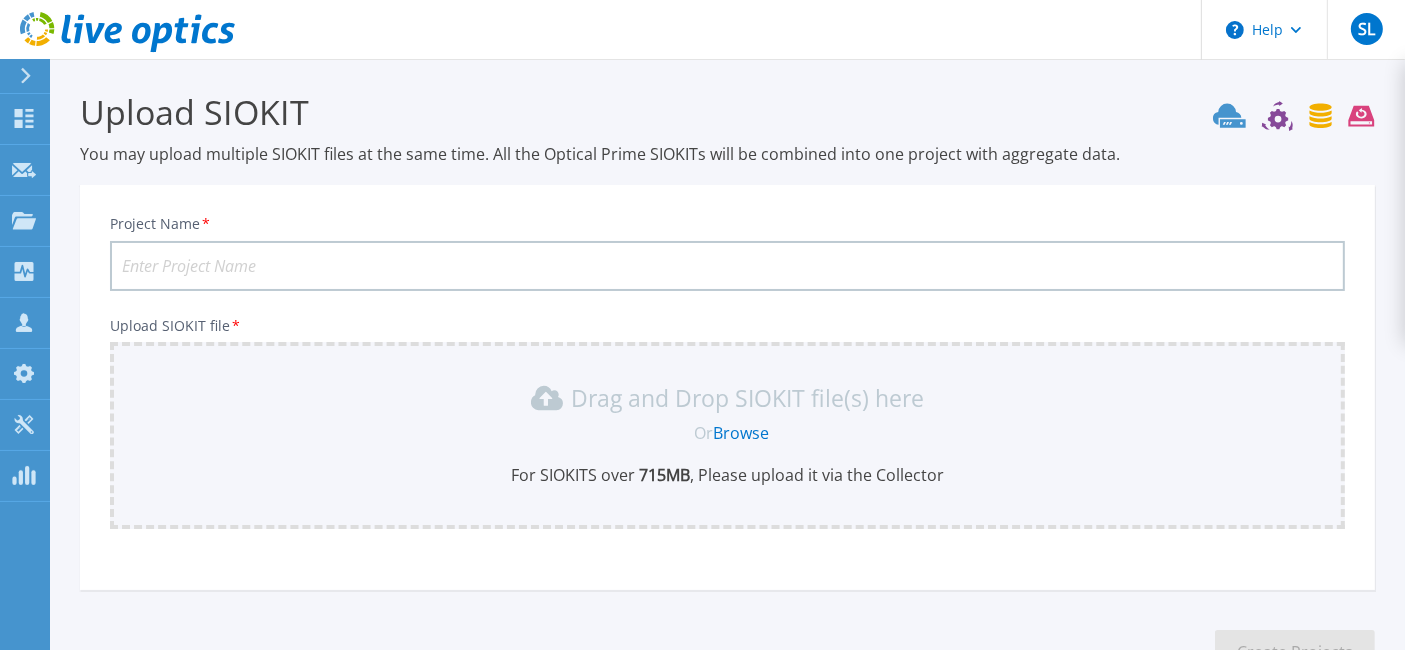 click 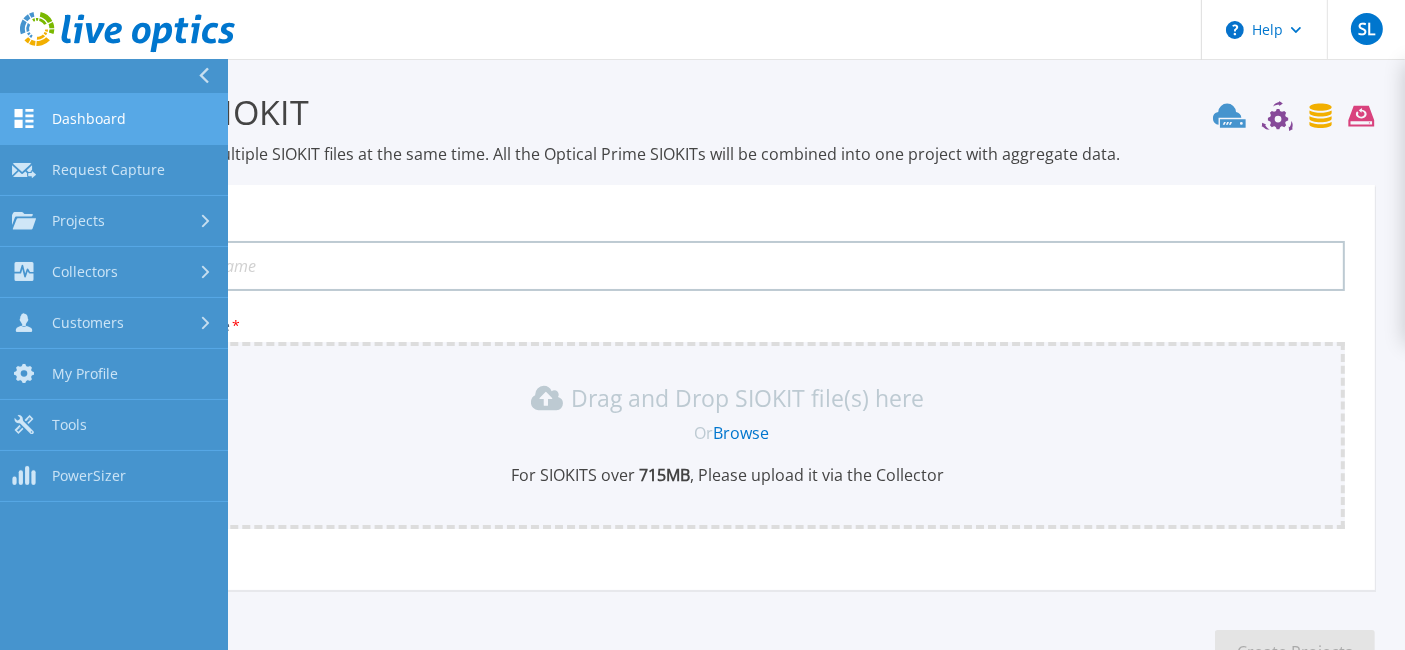 click on "Dashboard Dashboard" at bounding box center [114, 119] 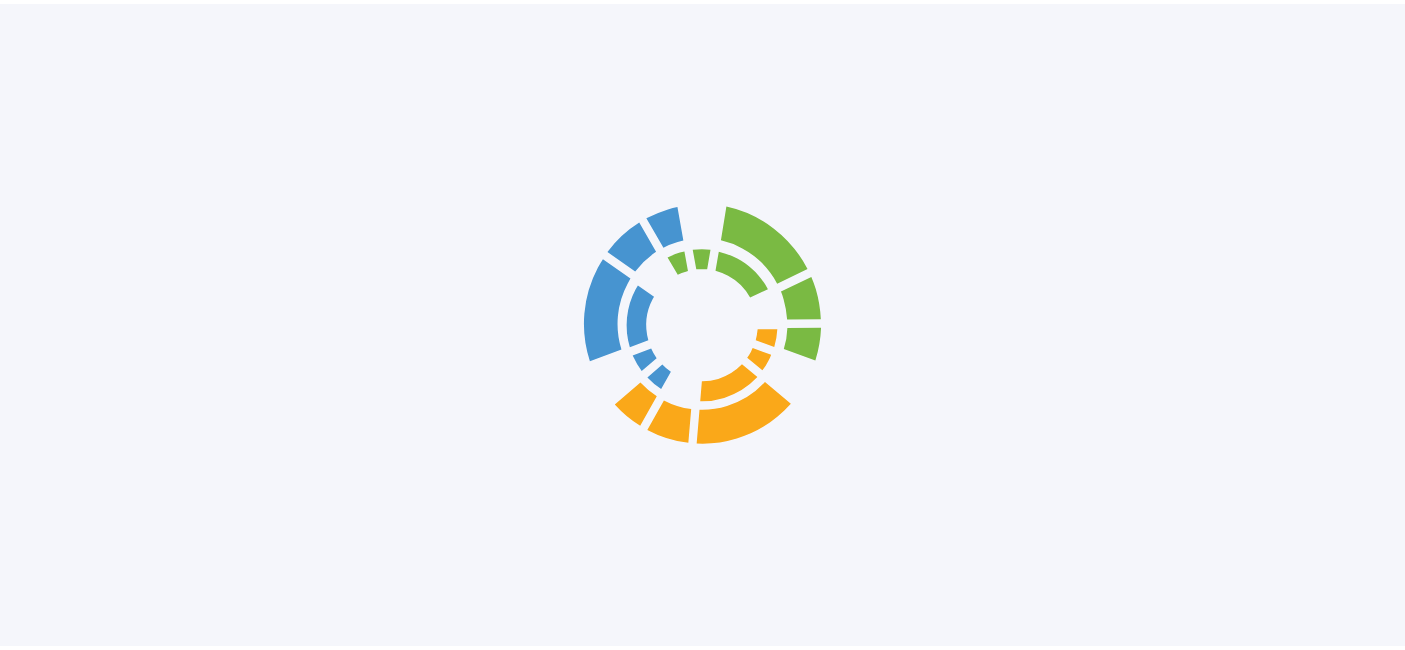 scroll, scrollTop: 0, scrollLeft: 0, axis: both 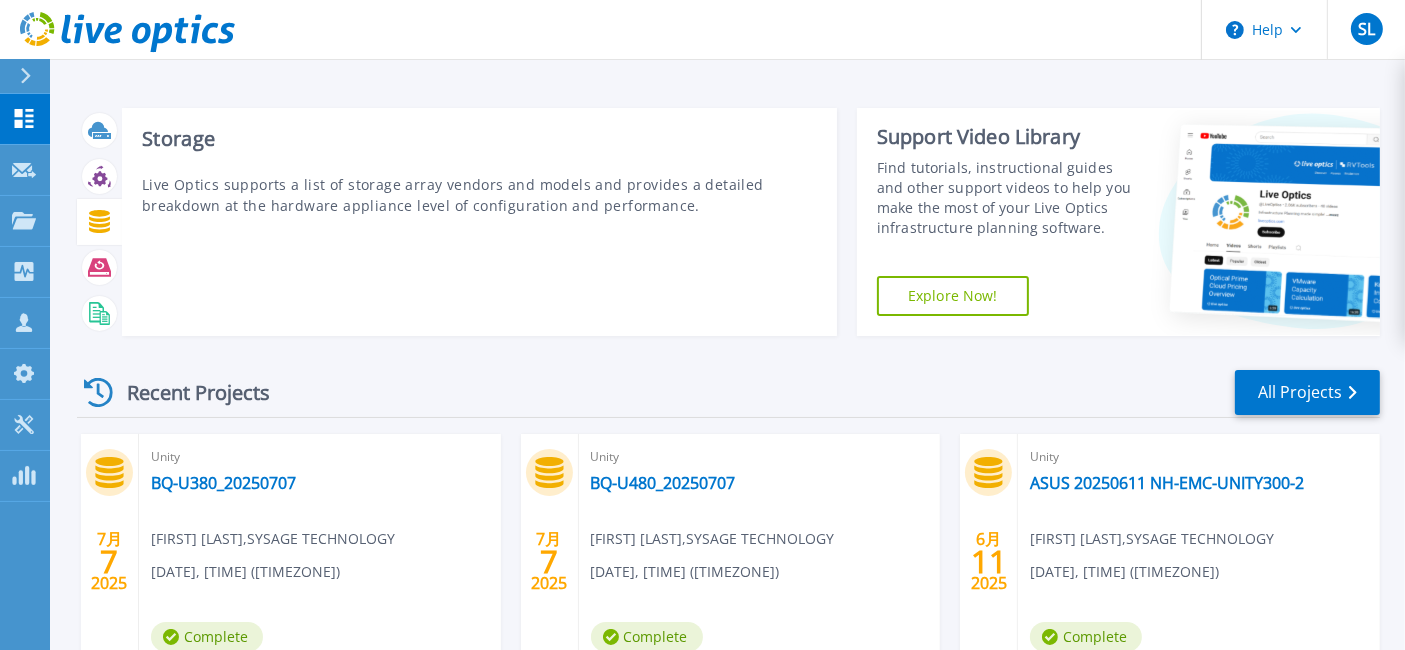 click 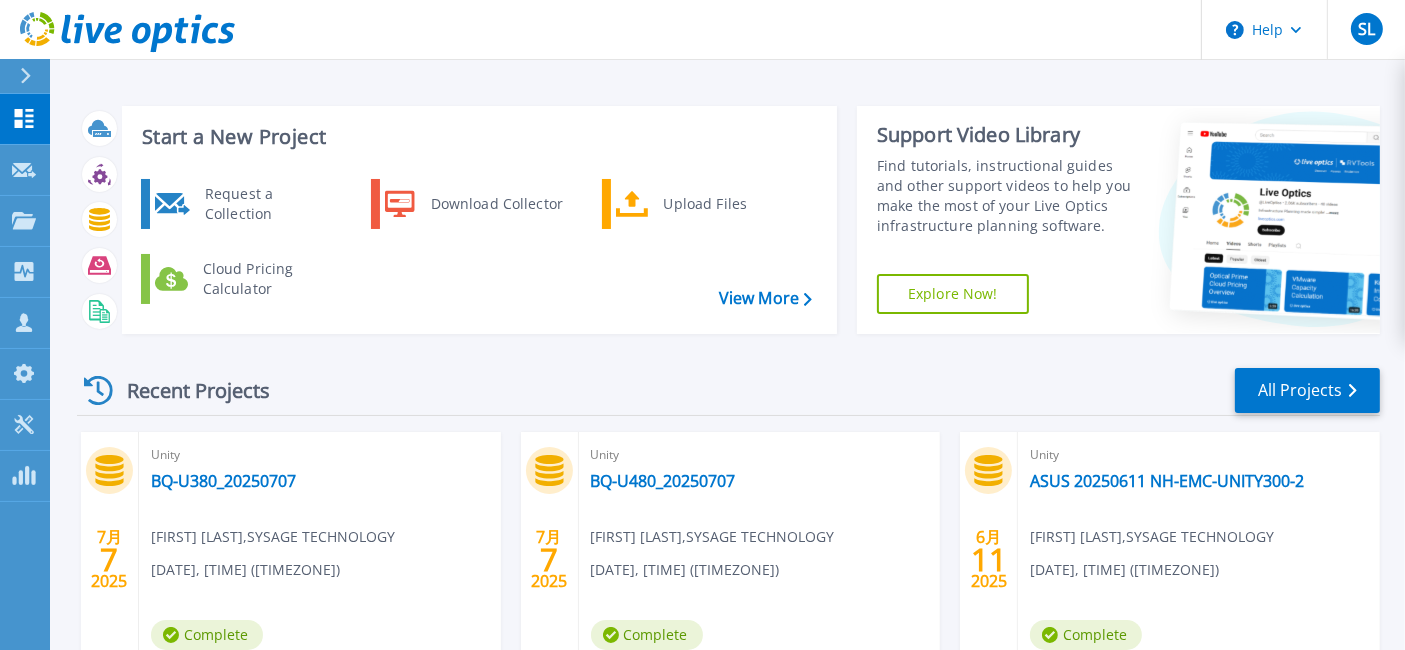 scroll, scrollTop: 0, scrollLeft: 0, axis: both 